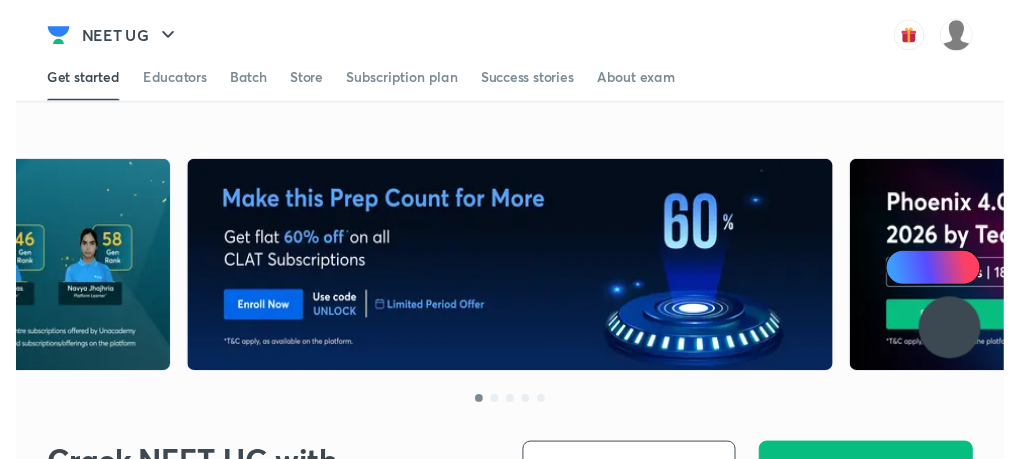 scroll, scrollTop: 0, scrollLeft: 0, axis: both 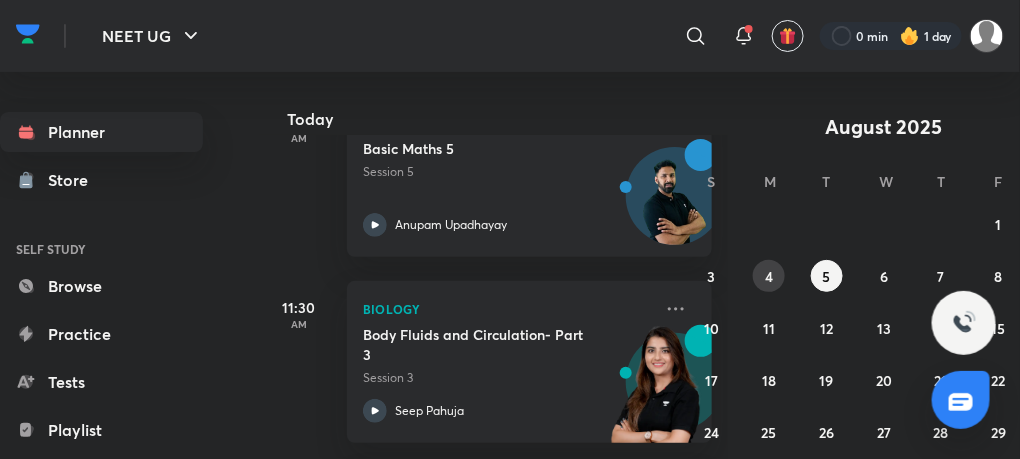 click on "4" at bounding box center (769, 276) 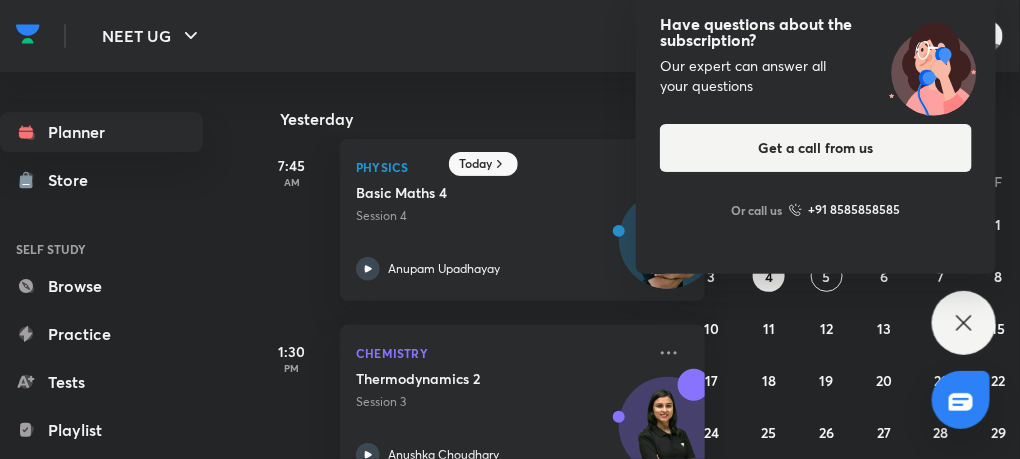 scroll, scrollTop: 0, scrollLeft: 4, axis: horizontal 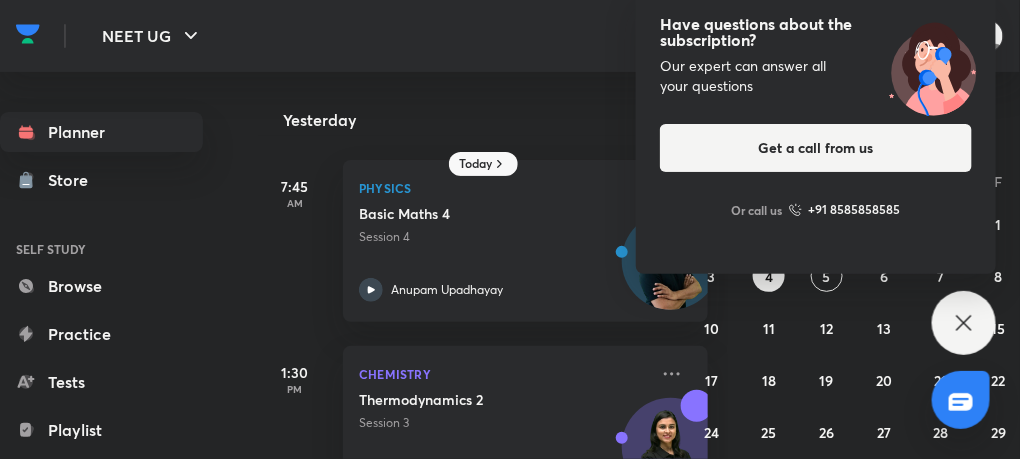 click 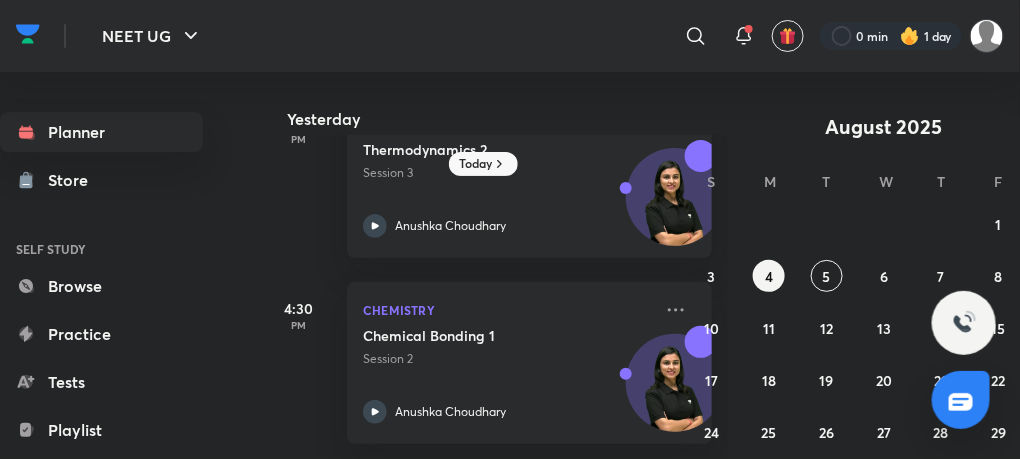 scroll, scrollTop: 0, scrollLeft: 0, axis: both 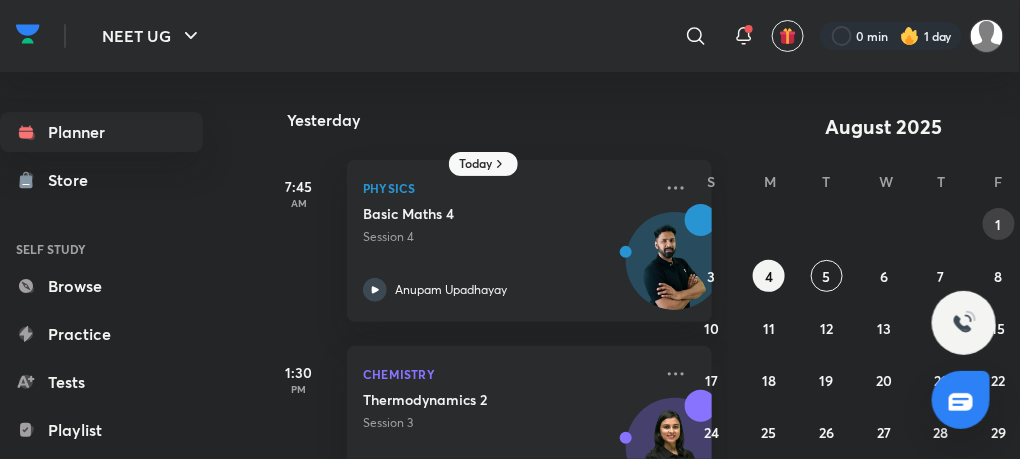 click on "1" at bounding box center [999, 224] 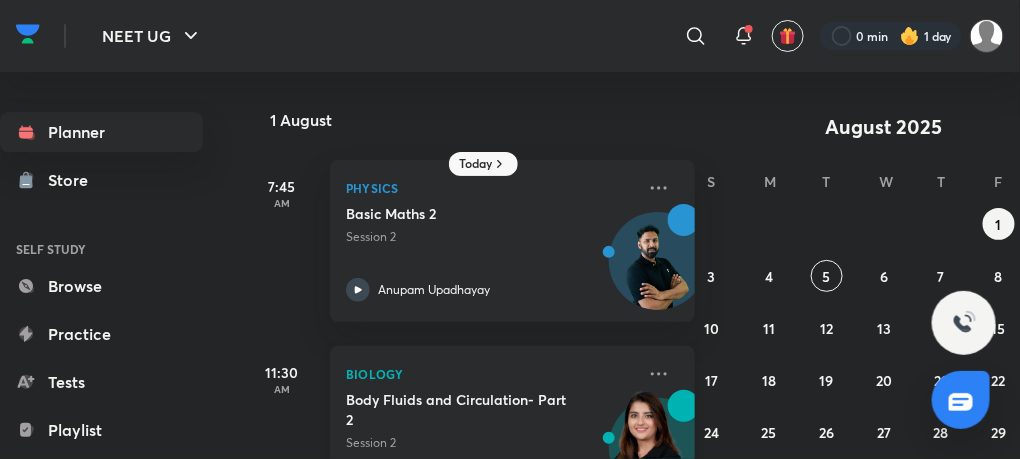 scroll, scrollTop: 2, scrollLeft: 20, axis: both 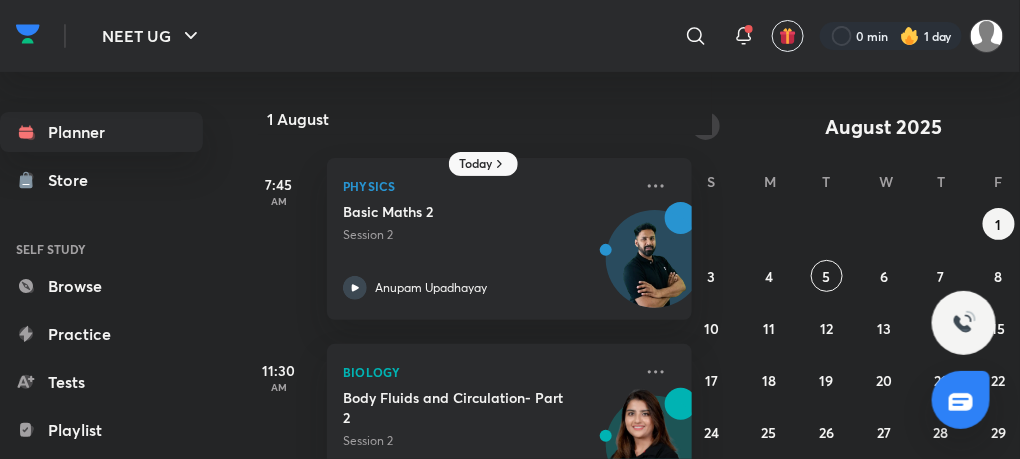 click 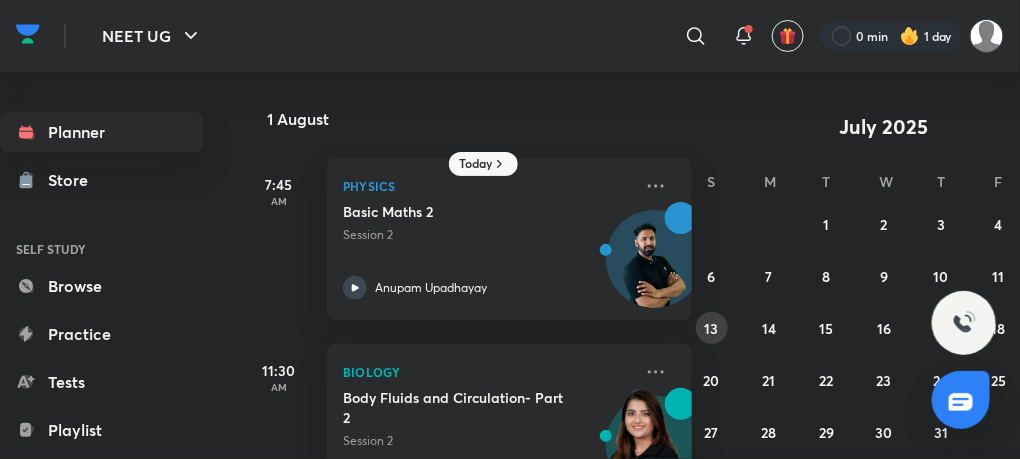 scroll, scrollTop: 69, scrollLeft: 0, axis: vertical 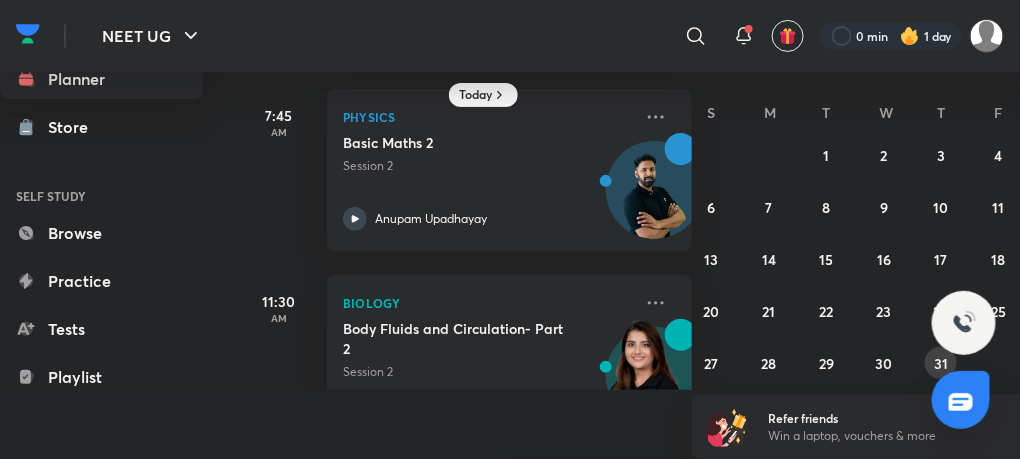 click on "31" at bounding box center (941, 363) 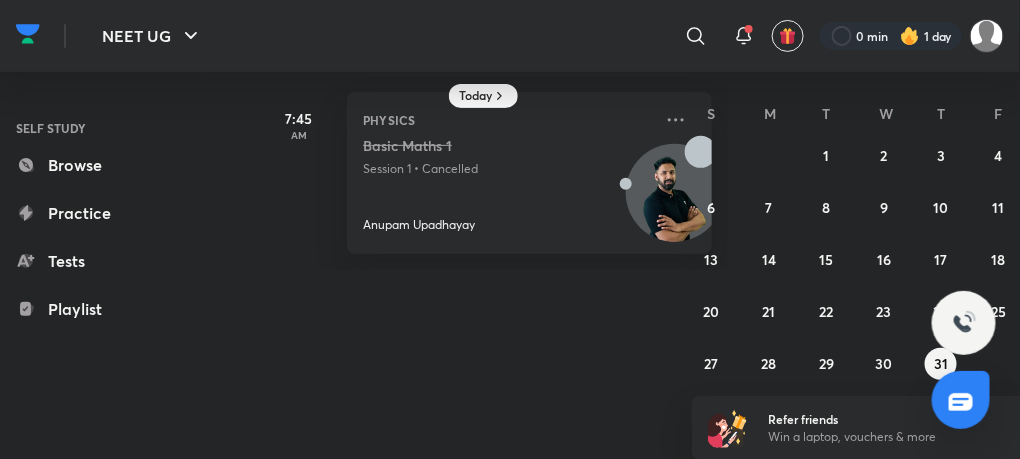 scroll, scrollTop: 0, scrollLeft: 0, axis: both 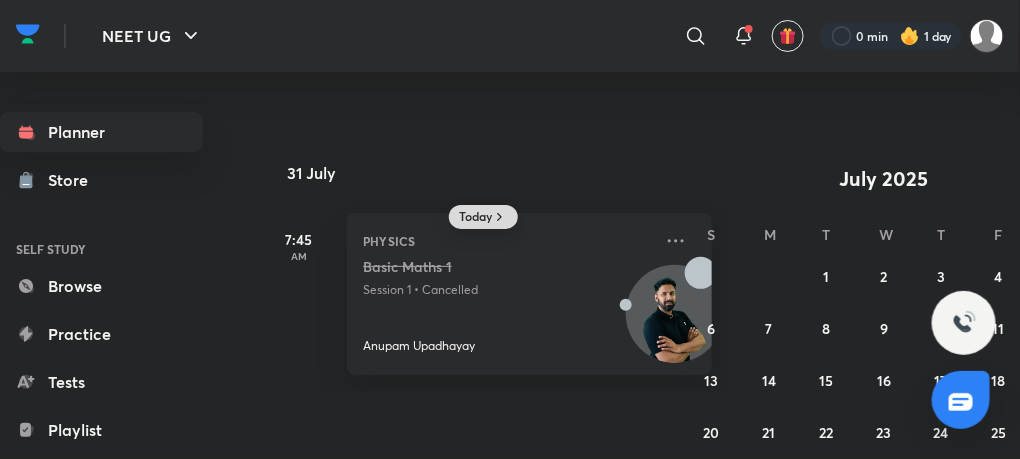 click on "Today" at bounding box center [475, 217] 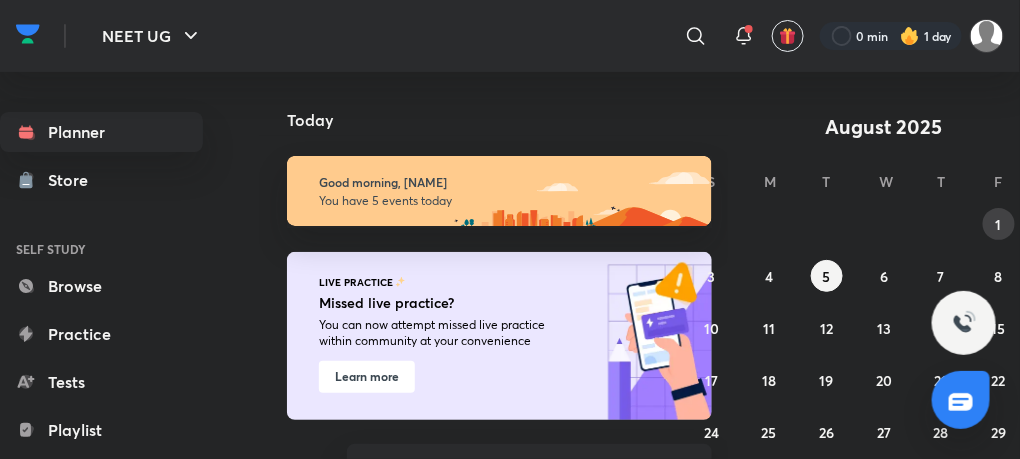 click on "1" at bounding box center (999, 224) 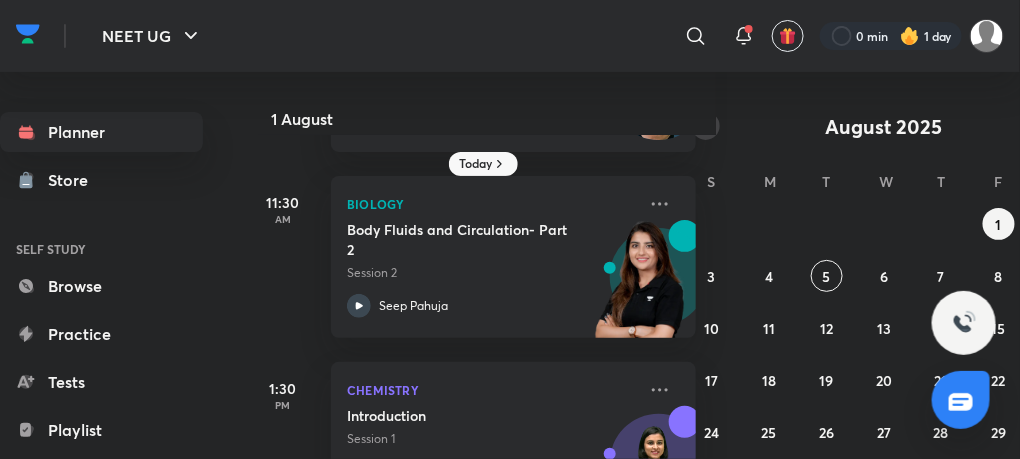 scroll, scrollTop: 168, scrollLeft: 16, axis: both 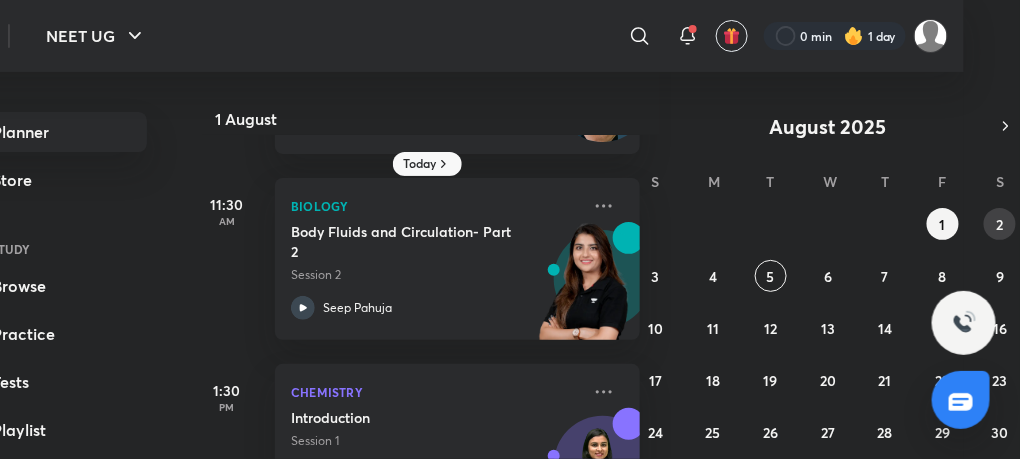 click on "2" at bounding box center [1000, 224] 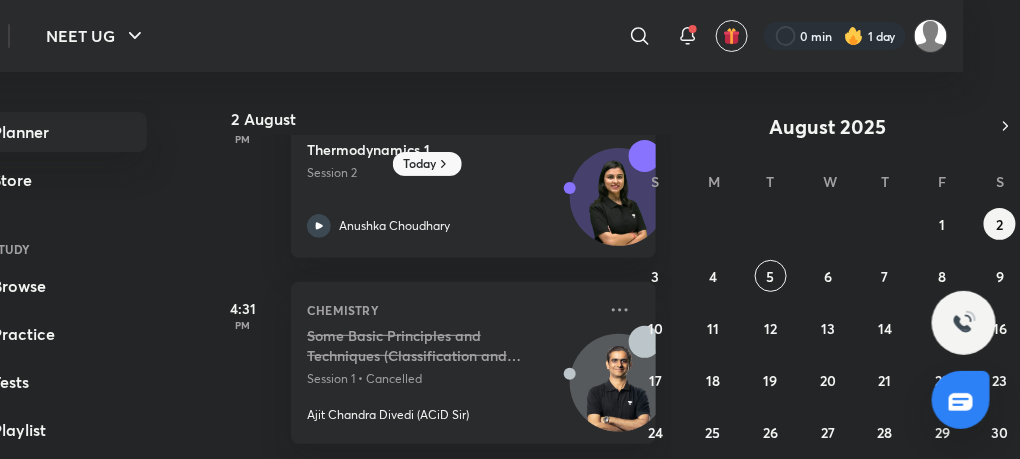 scroll, scrollTop: 0, scrollLeft: 0, axis: both 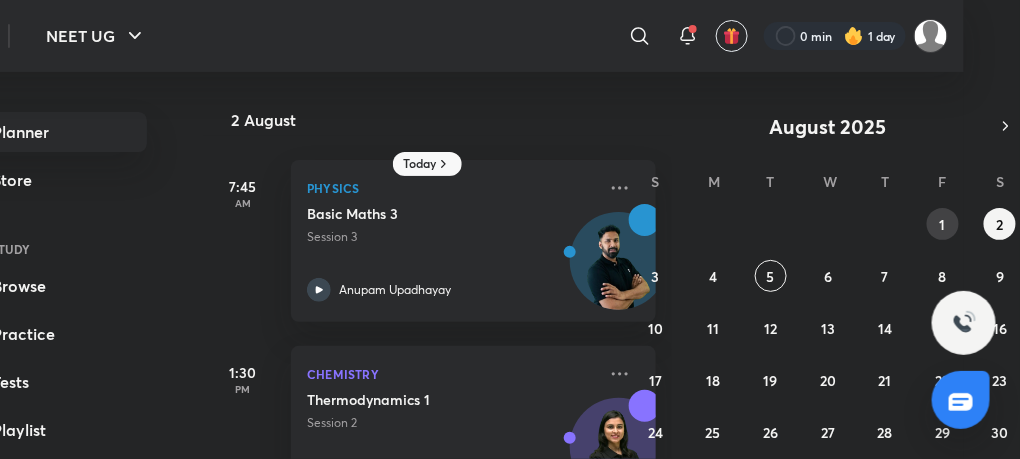 click on "1" at bounding box center [943, 224] 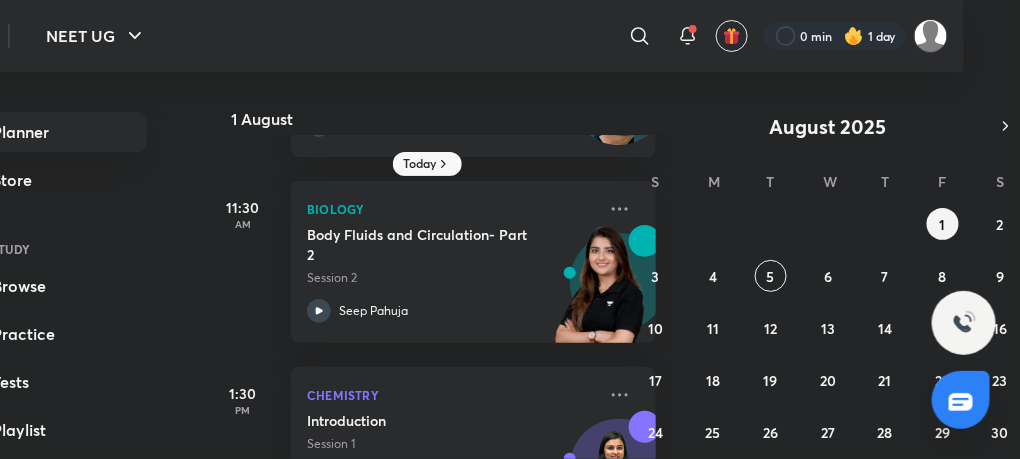 scroll, scrollTop: 182, scrollLeft: 0, axis: vertical 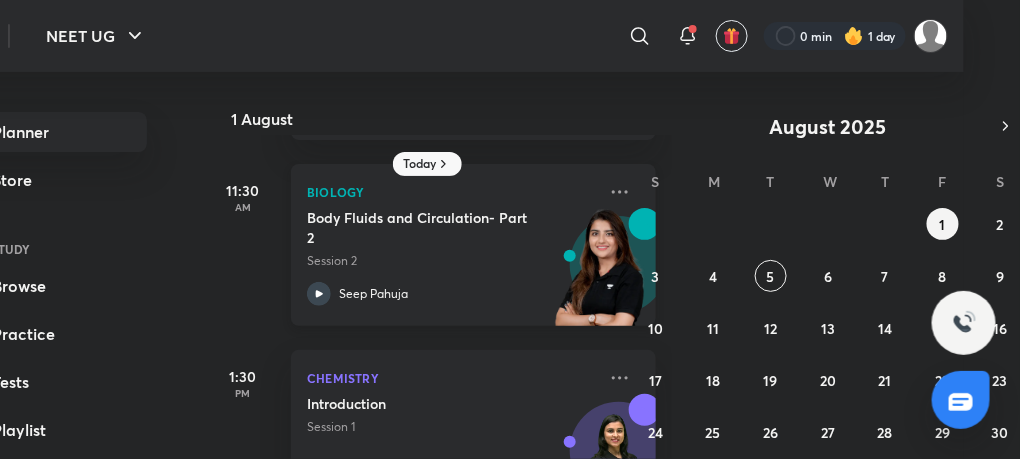 click 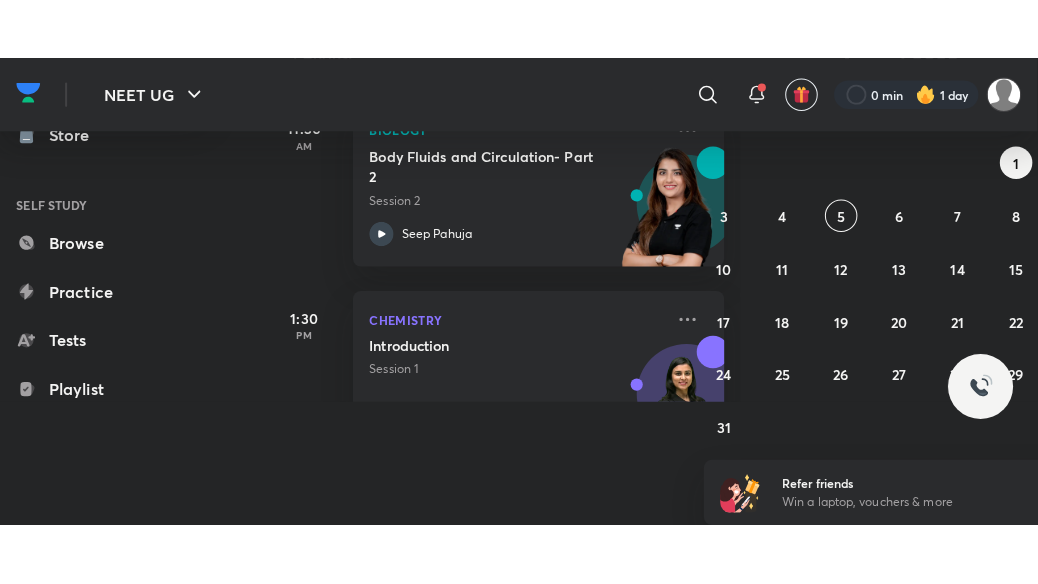 scroll, scrollTop: 15, scrollLeft: 0, axis: vertical 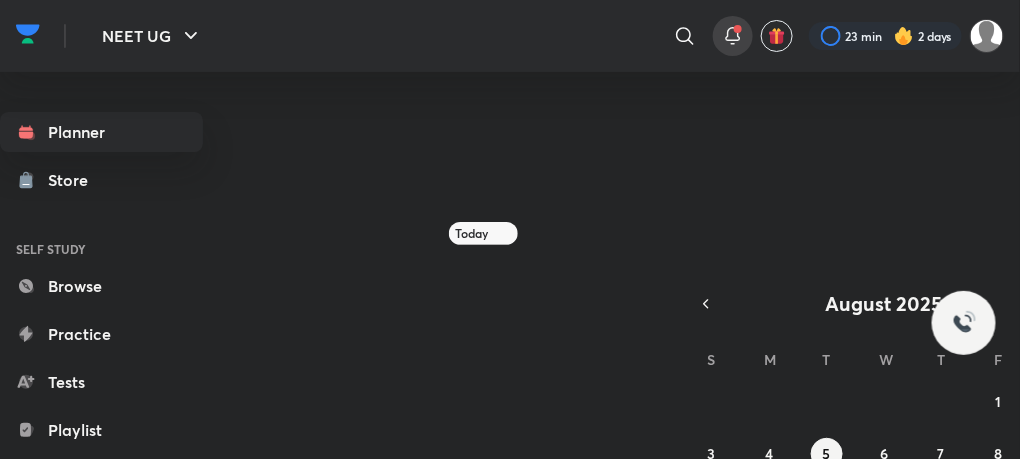 click 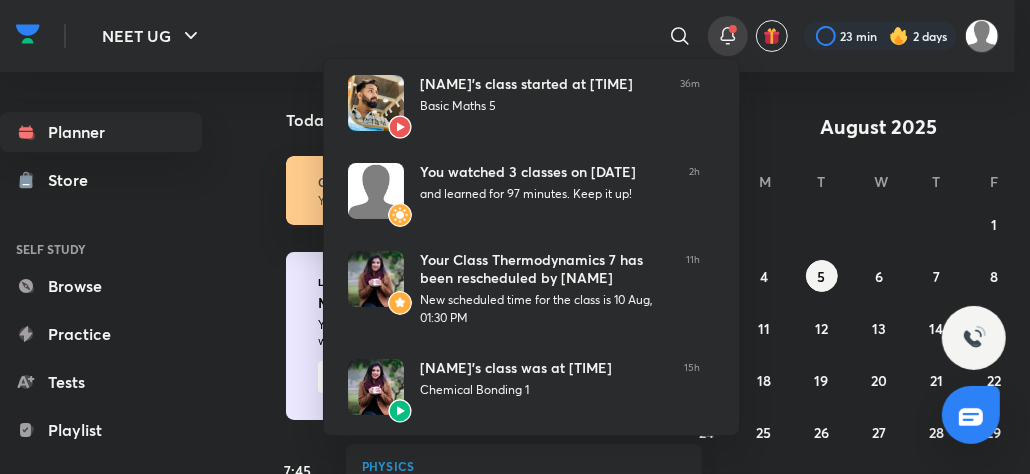 click at bounding box center (515, 237) 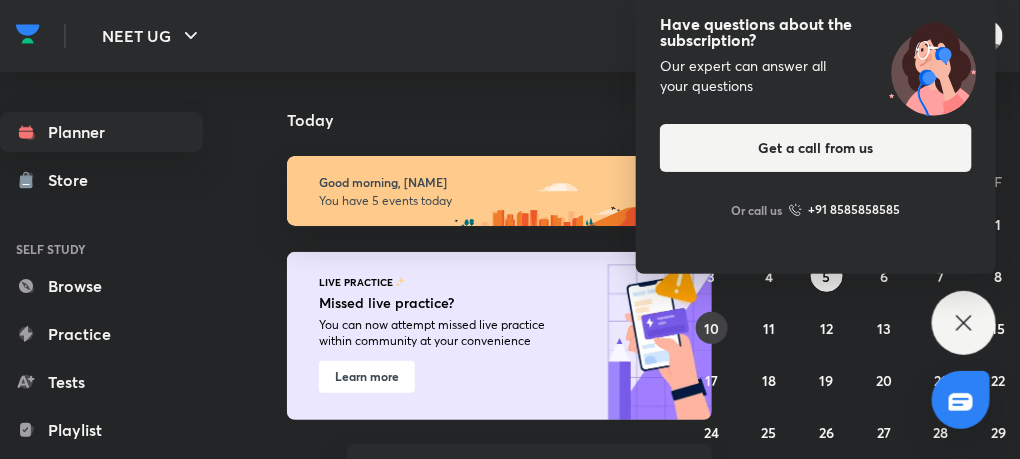 scroll, scrollTop: 121, scrollLeft: 0, axis: vertical 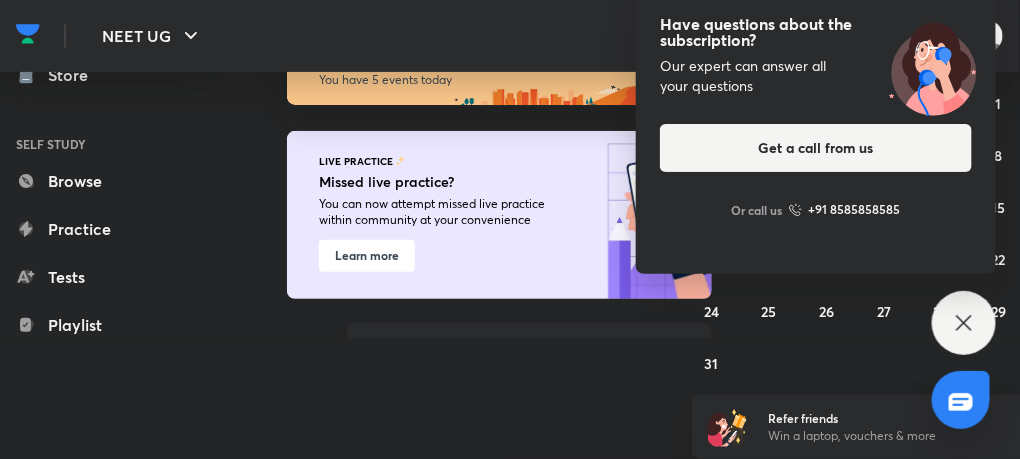 click 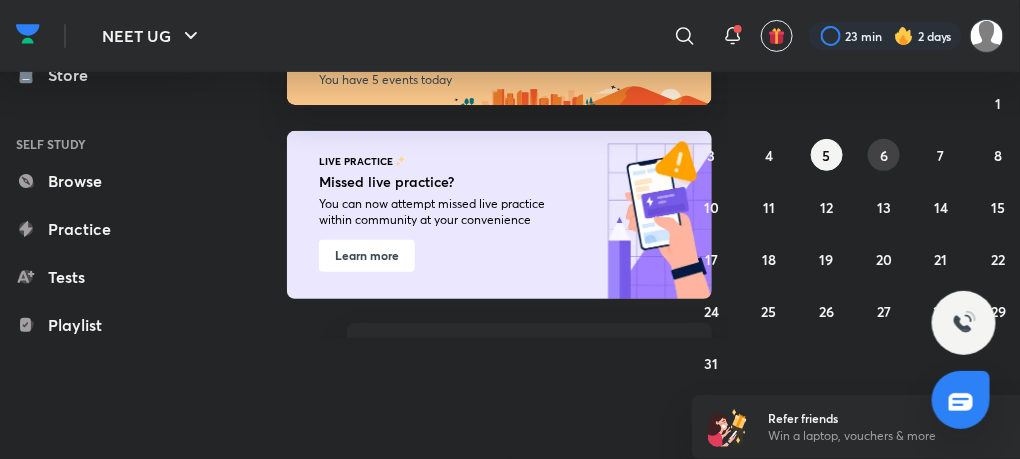 click on "6" at bounding box center [884, 155] 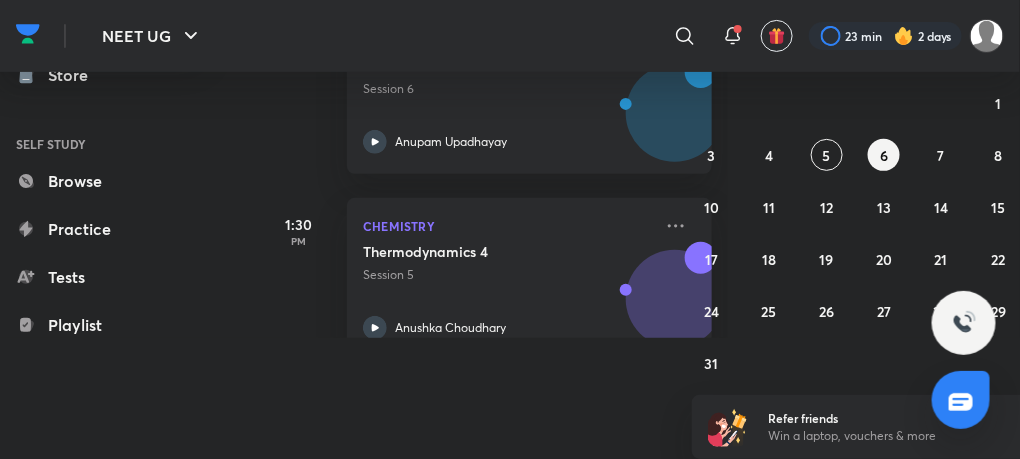 scroll, scrollTop: 0, scrollLeft: 0, axis: both 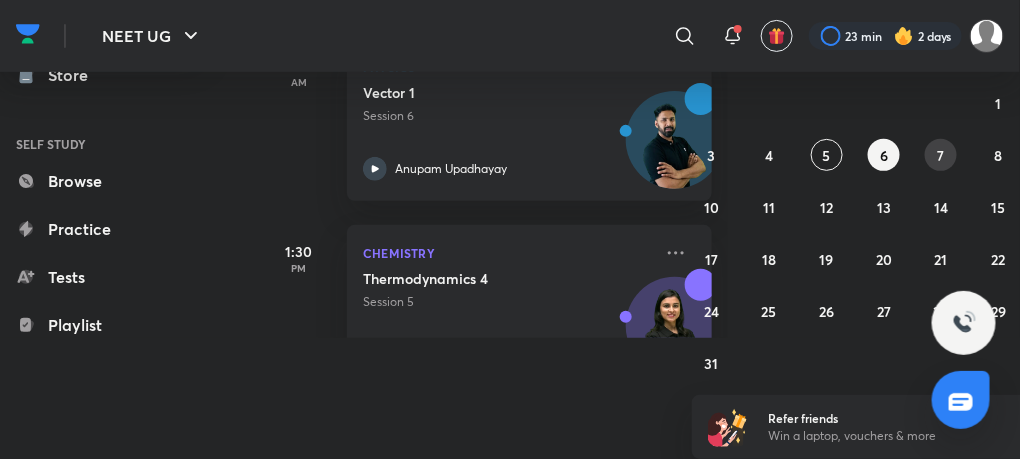 click on "7" at bounding box center [941, 155] 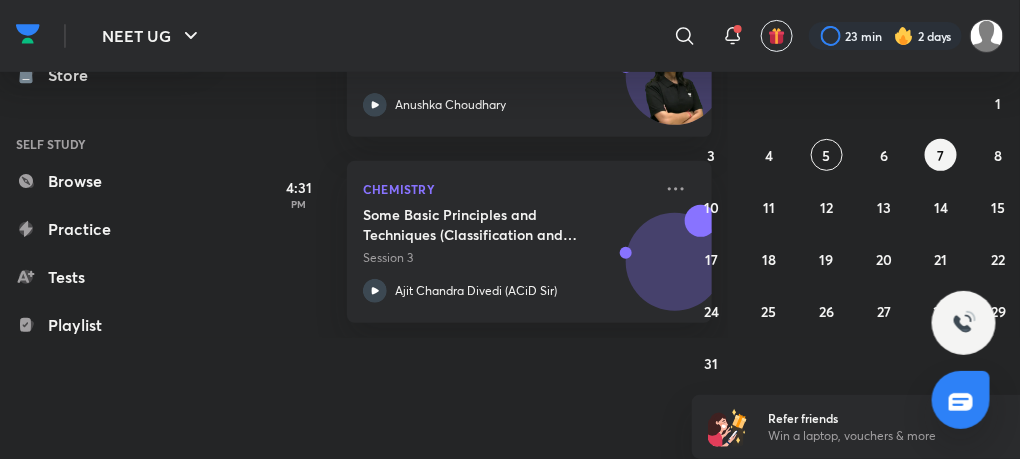 scroll, scrollTop: 0, scrollLeft: 0, axis: both 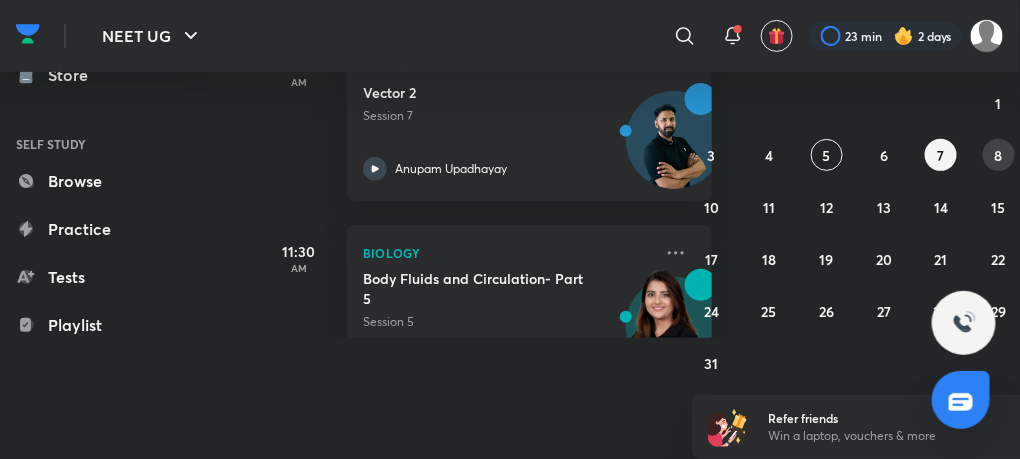 click on "8" at bounding box center (999, 155) 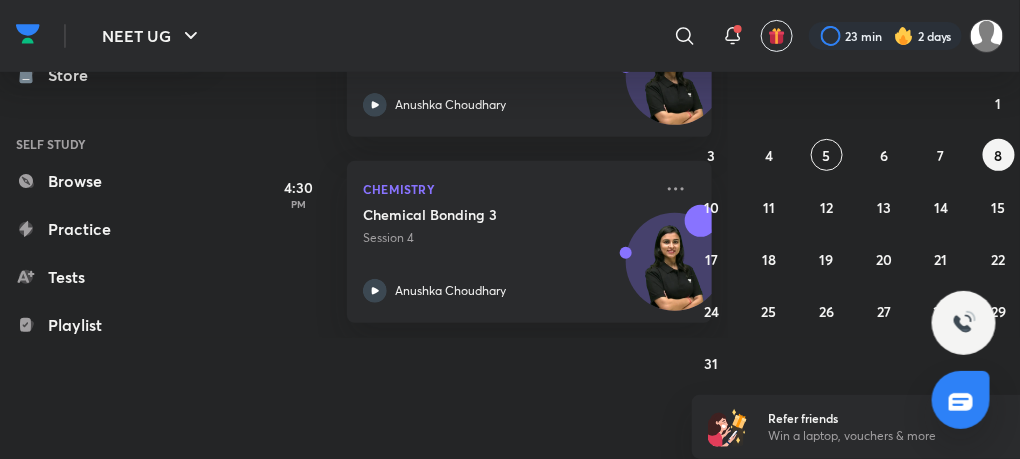 scroll, scrollTop: 0, scrollLeft: 0, axis: both 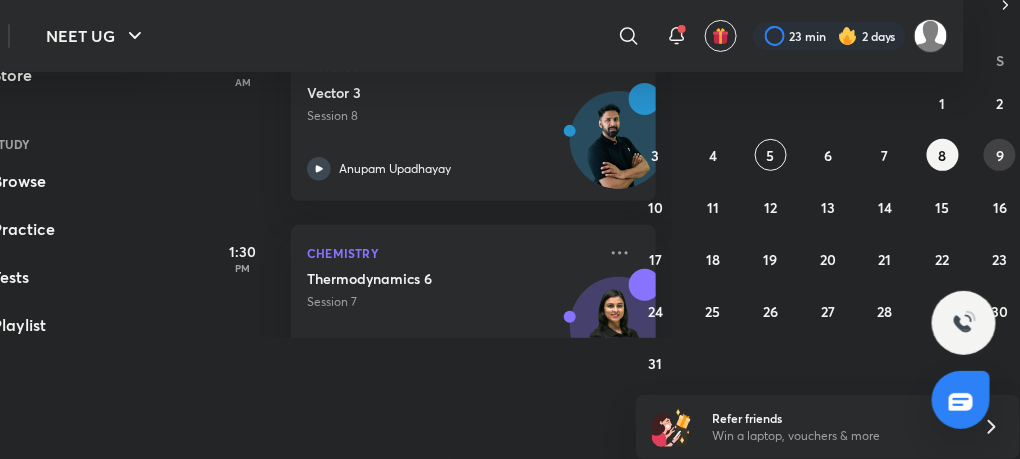 click on "9" at bounding box center [1000, 155] 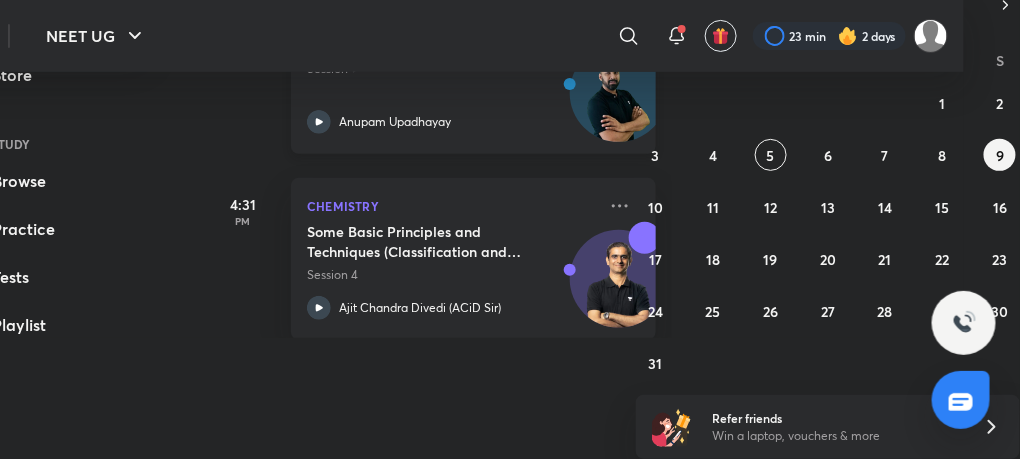 scroll, scrollTop: 64, scrollLeft: 0, axis: vertical 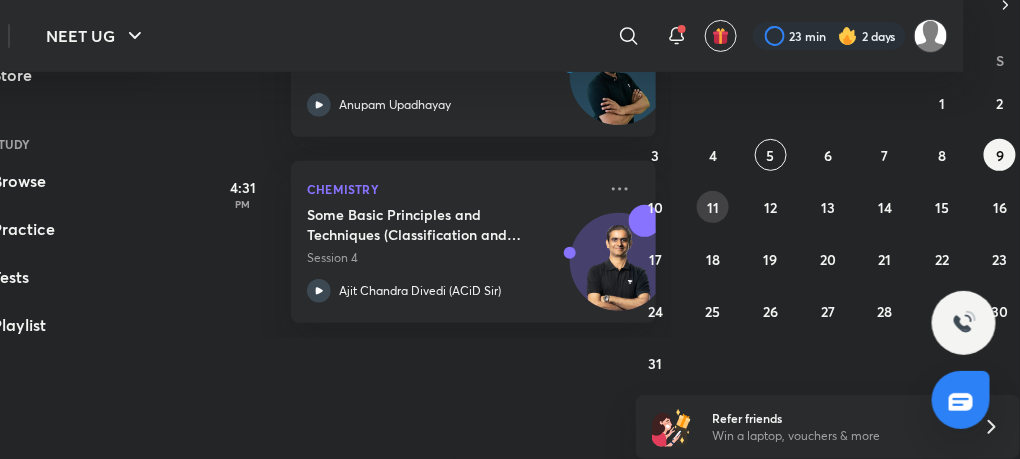 click on "11" at bounding box center (713, 207) 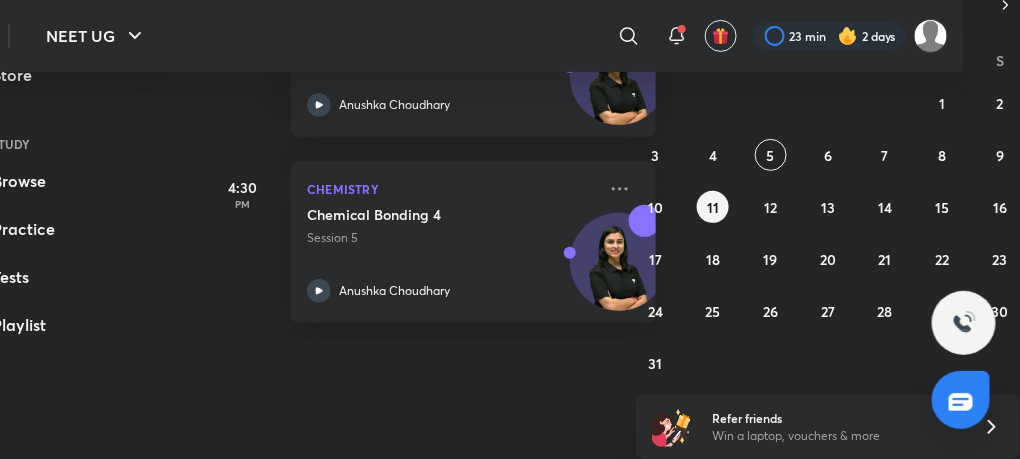 scroll, scrollTop: 0, scrollLeft: 0, axis: both 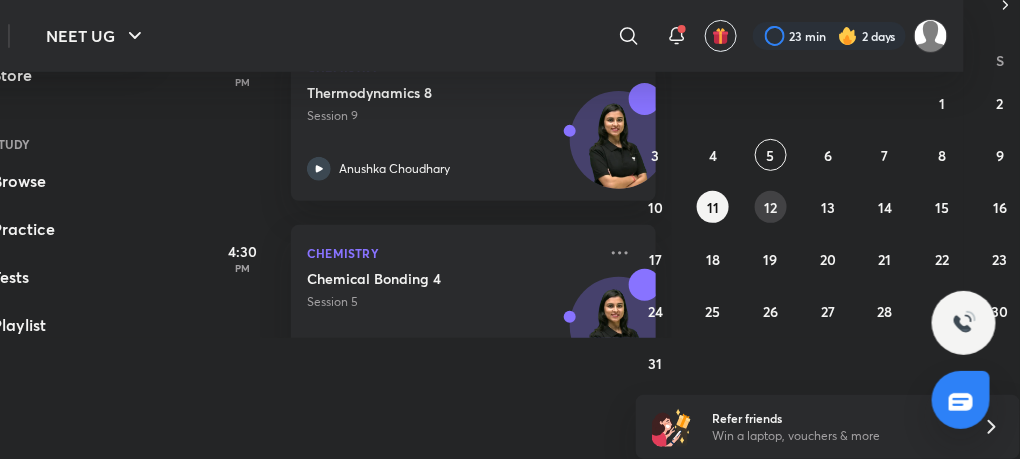 click on "12" at bounding box center [770, 207] 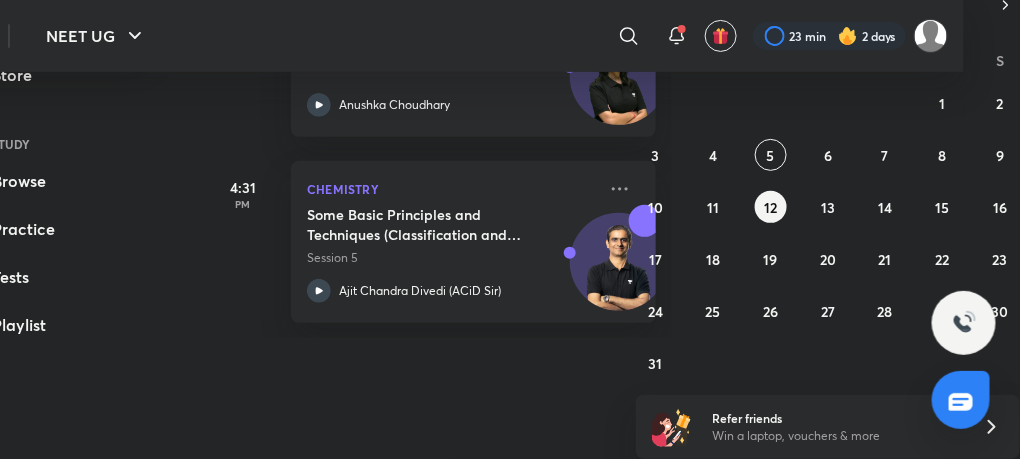 scroll, scrollTop: 0, scrollLeft: 0, axis: both 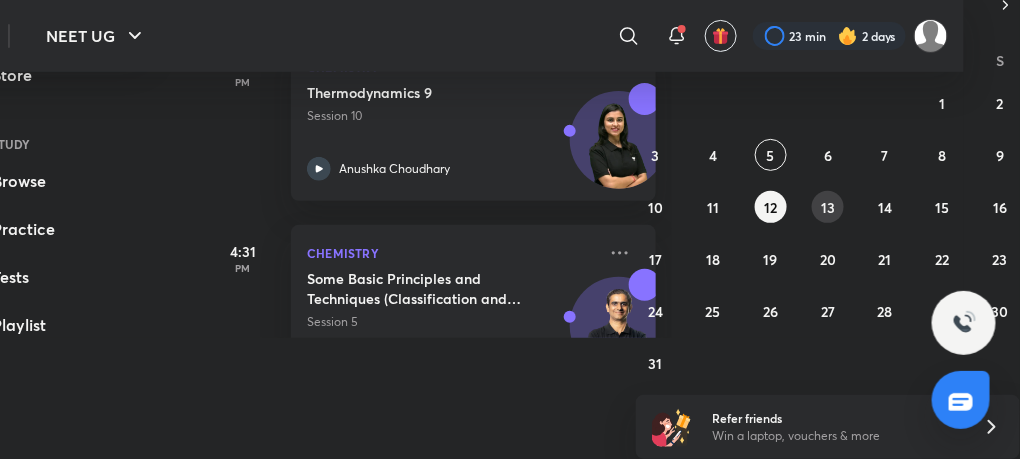 click on "13" at bounding box center (828, 207) 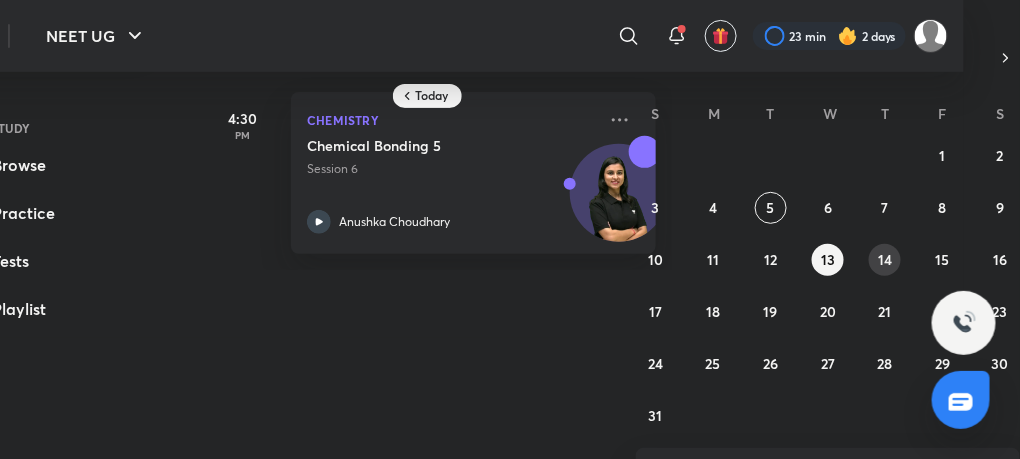 click on "14" at bounding box center [885, 259] 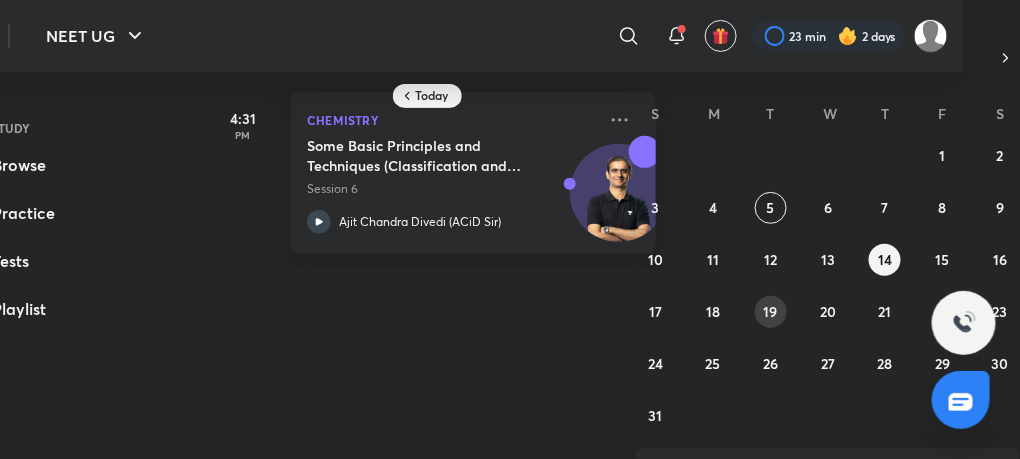 click on "19" at bounding box center [771, 312] 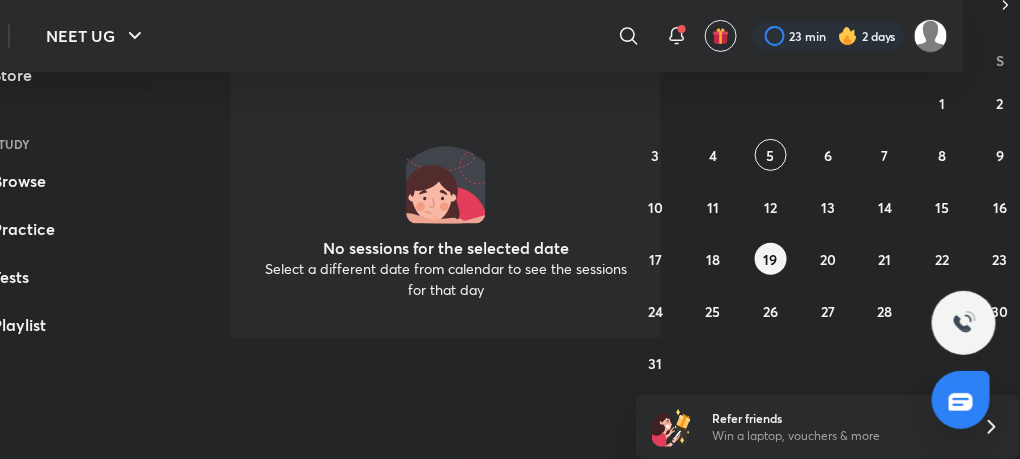 scroll, scrollTop: 71, scrollLeft: 0, axis: vertical 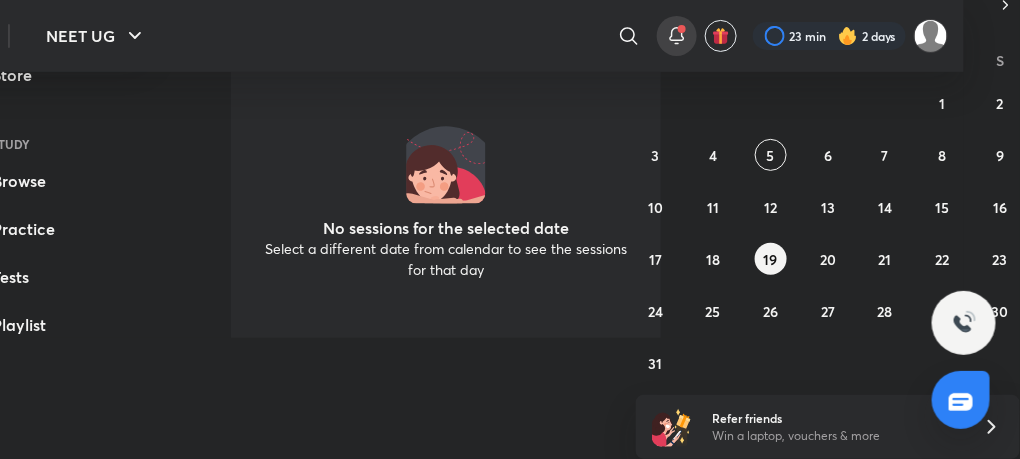 click 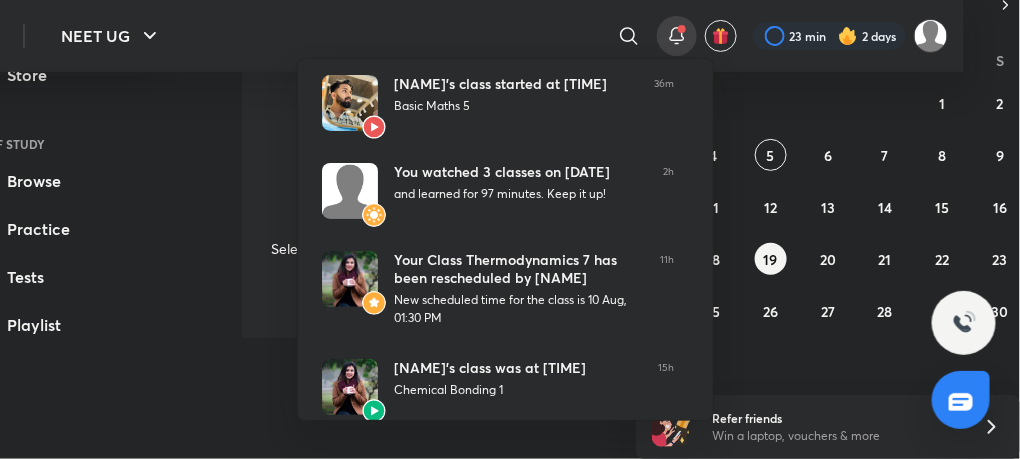scroll, scrollTop: 105, scrollLeft: 41, axis: both 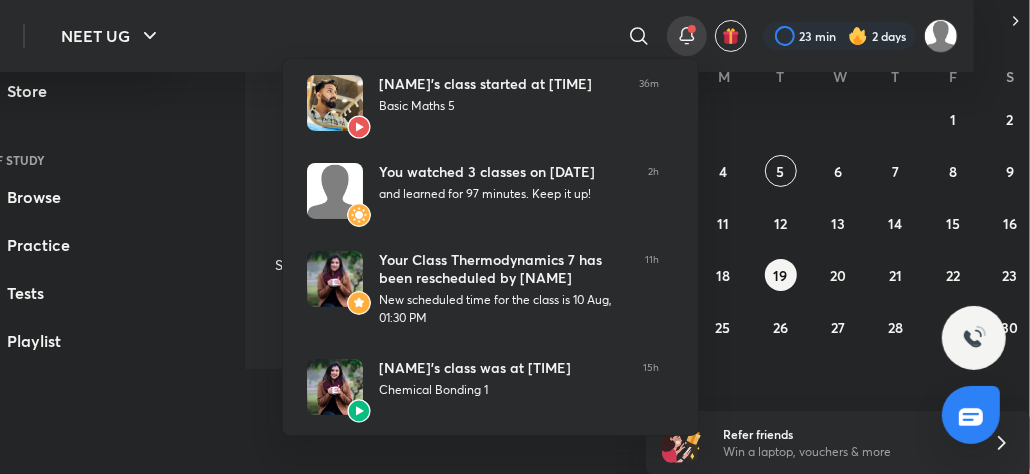 click at bounding box center [515, 237] 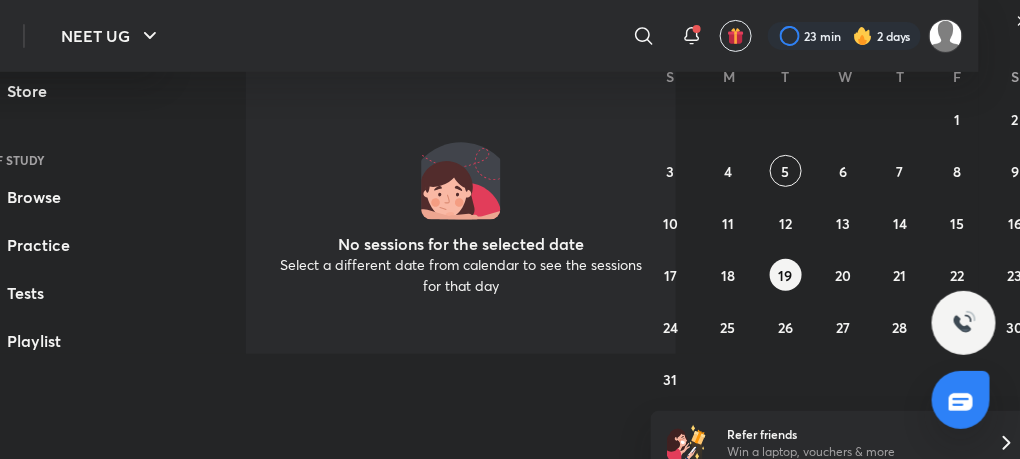 scroll, scrollTop: 196, scrollLeft: 0, axis: vertical 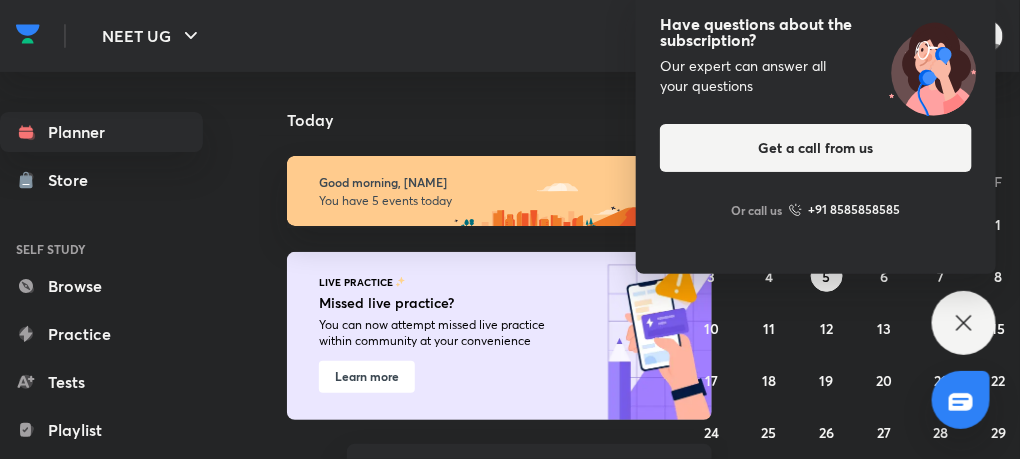 click on "Have questions about the subscription? Our expert can answer all your questions Get a call from us Or call us +91 8585858585" at bounding box center [964, 323] 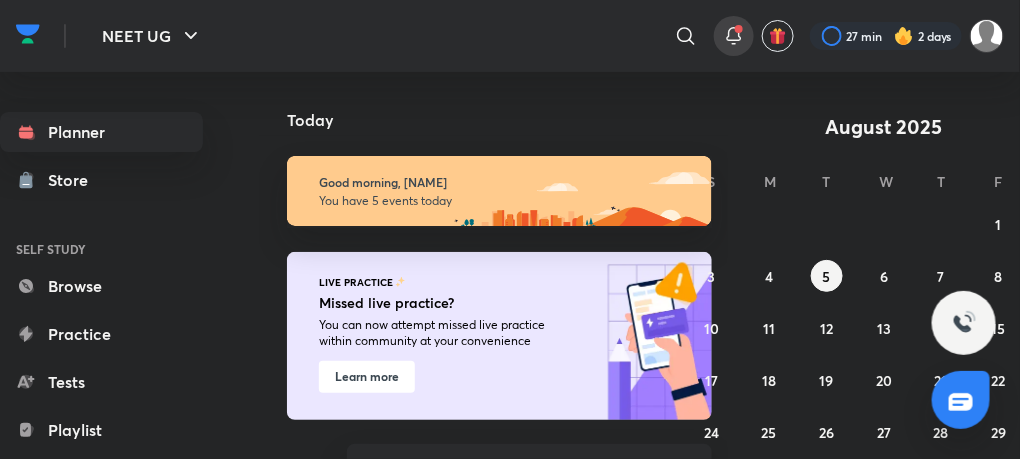 click 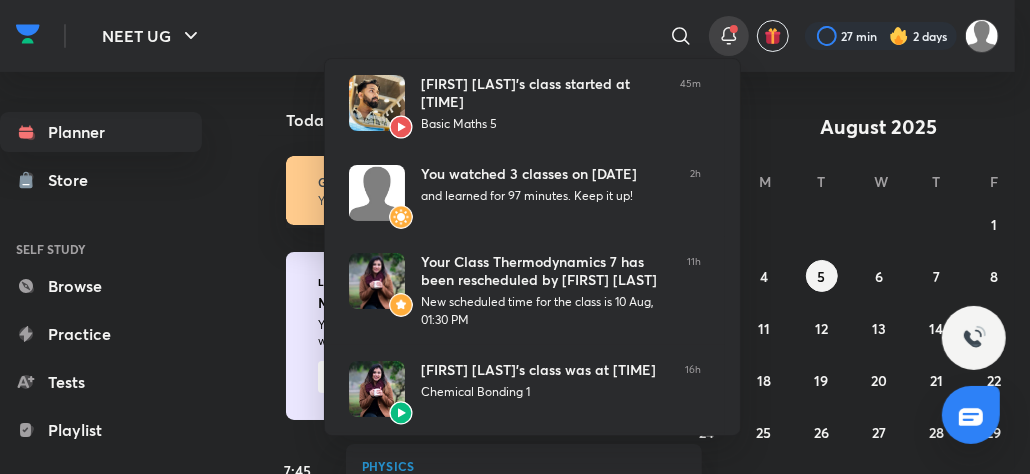 click at bounding box center (515, 237) 